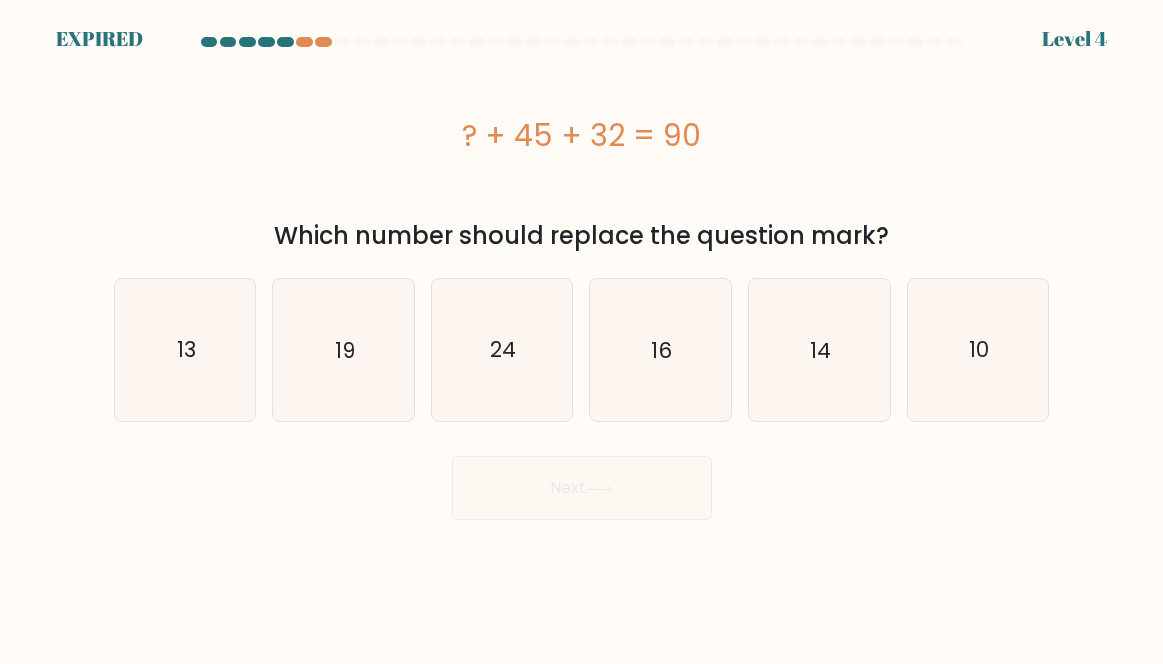 scroll, scrollTop: 0, scrollLeft: 0, axis: both 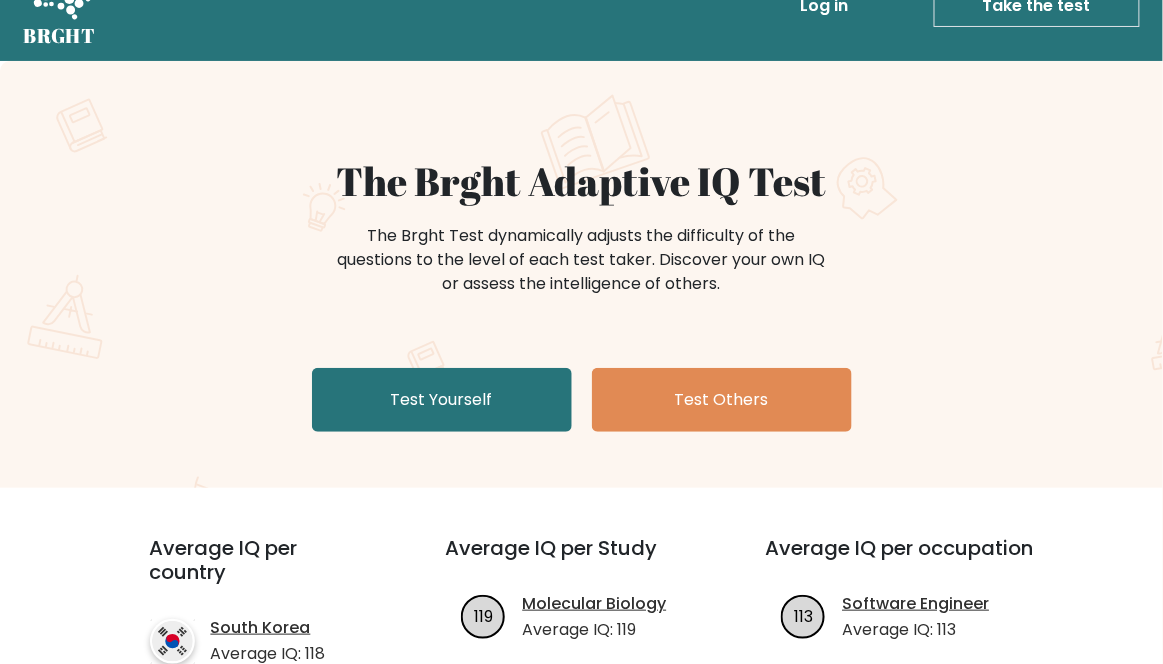 click on "Test Yourself" at bounding box center (442, 400) 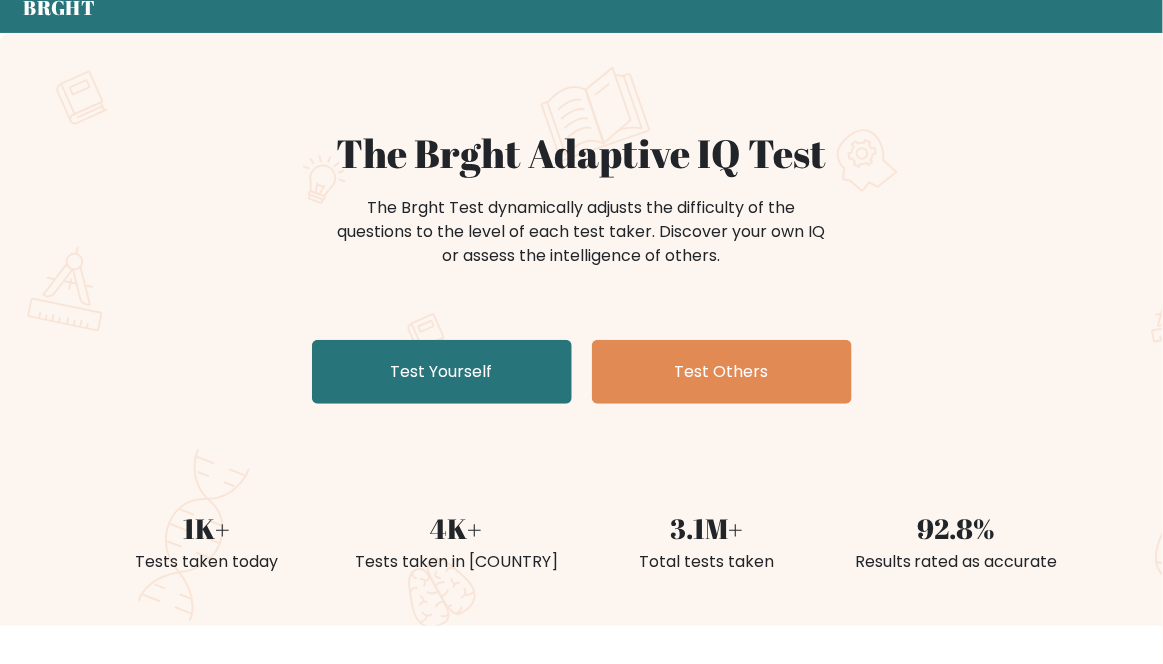 scroll, scrollTop: 78, scrollLeft: 0, axis: vertical 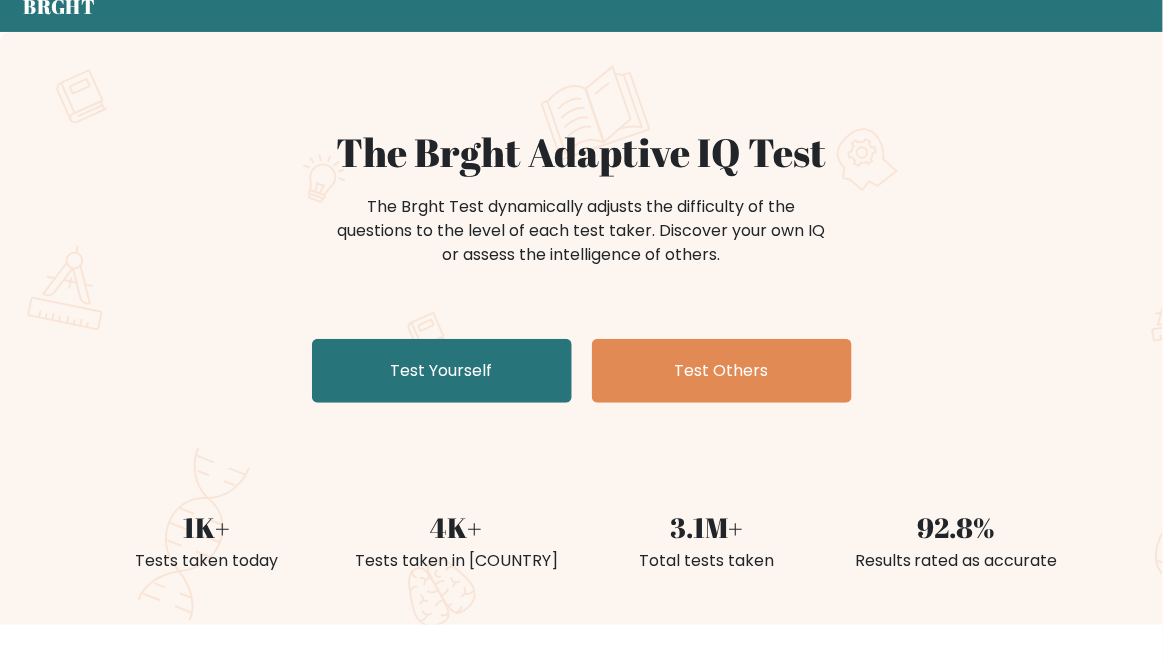 click on "Test Yourself" at bounding box center [442, 371] 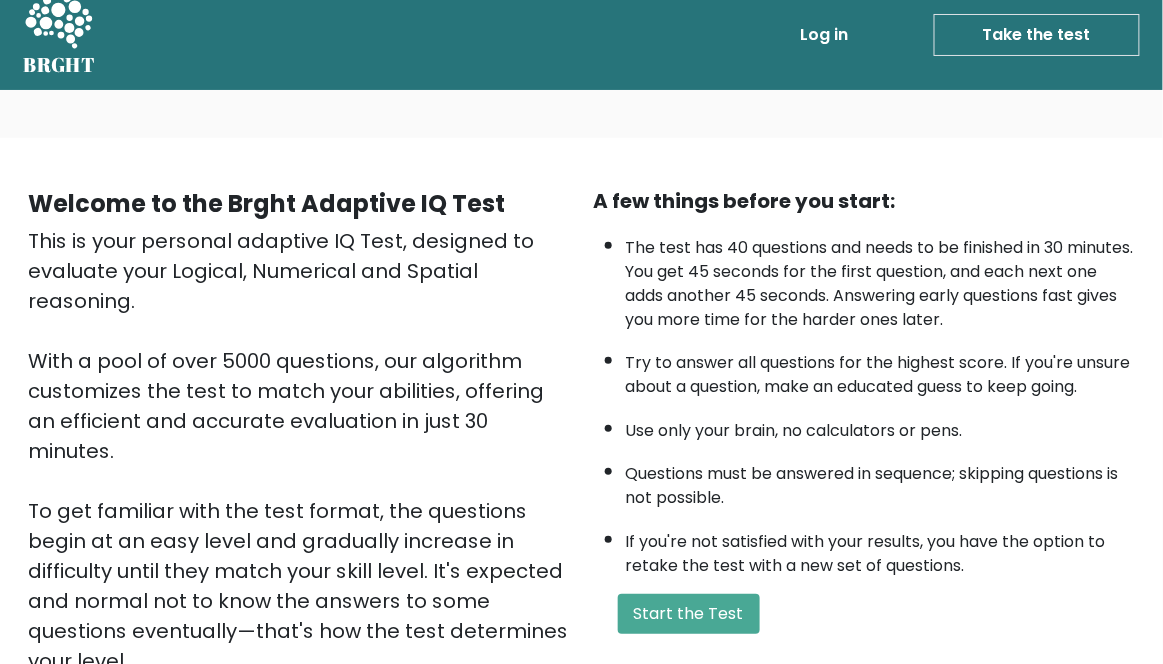 scroll, scrollTop: 312, scrollLeft: 0, axis: vertical 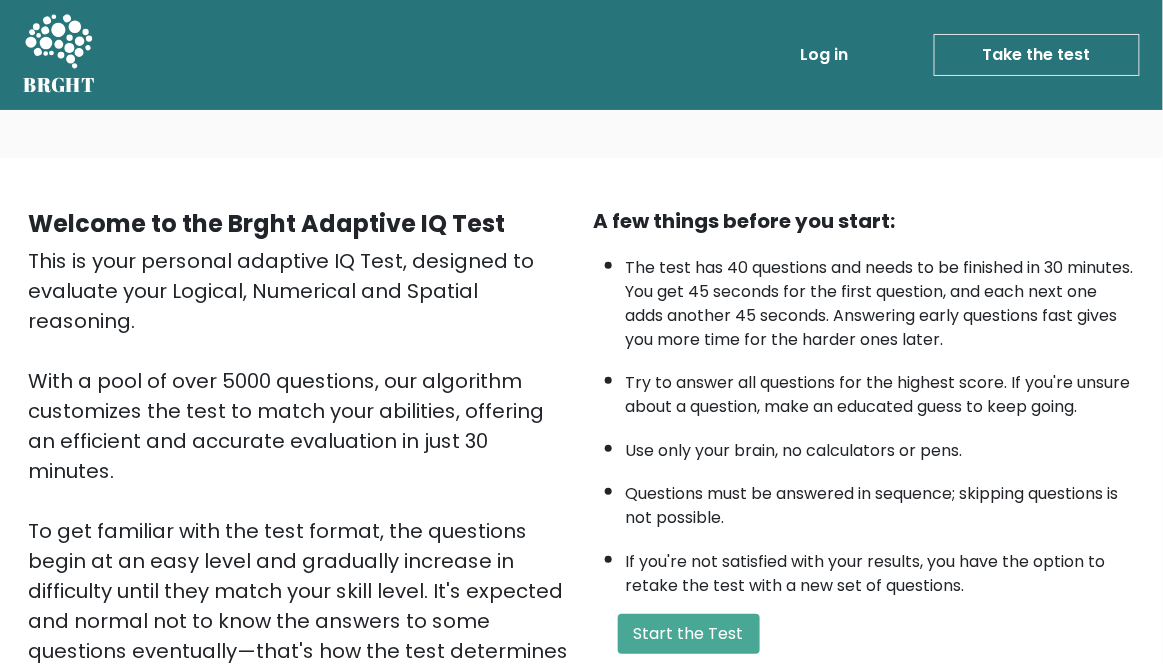 click on "Start the Test" at bounding box center (689, 634) 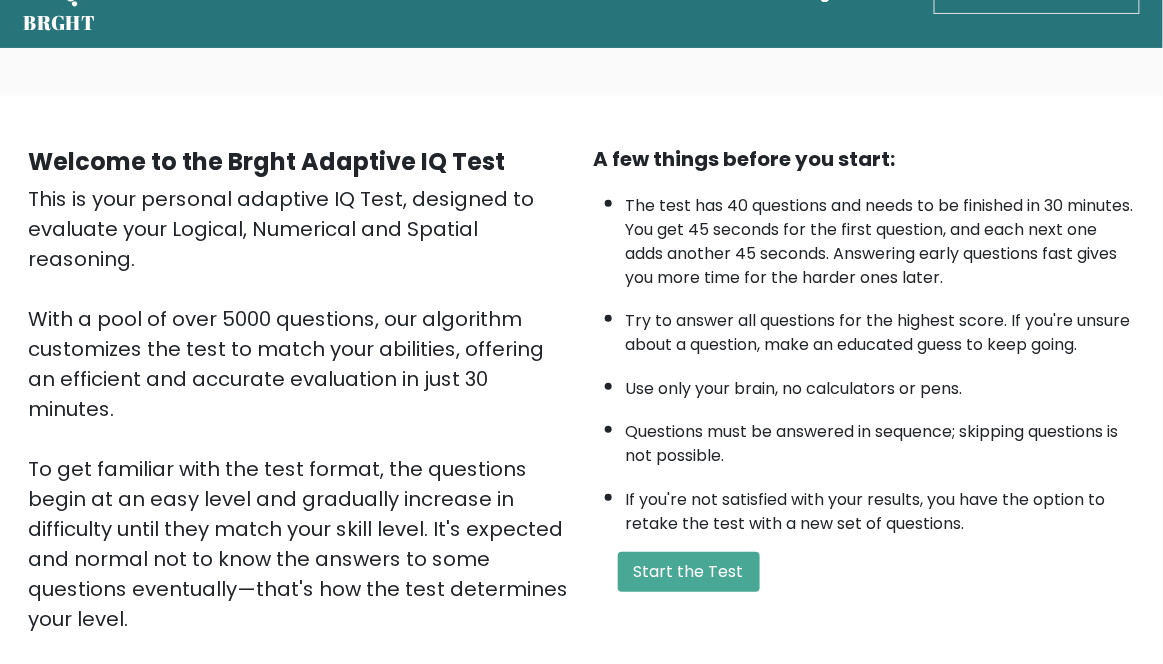 scroll, scrollTop: 0, scrollLeft: 0, axis: both 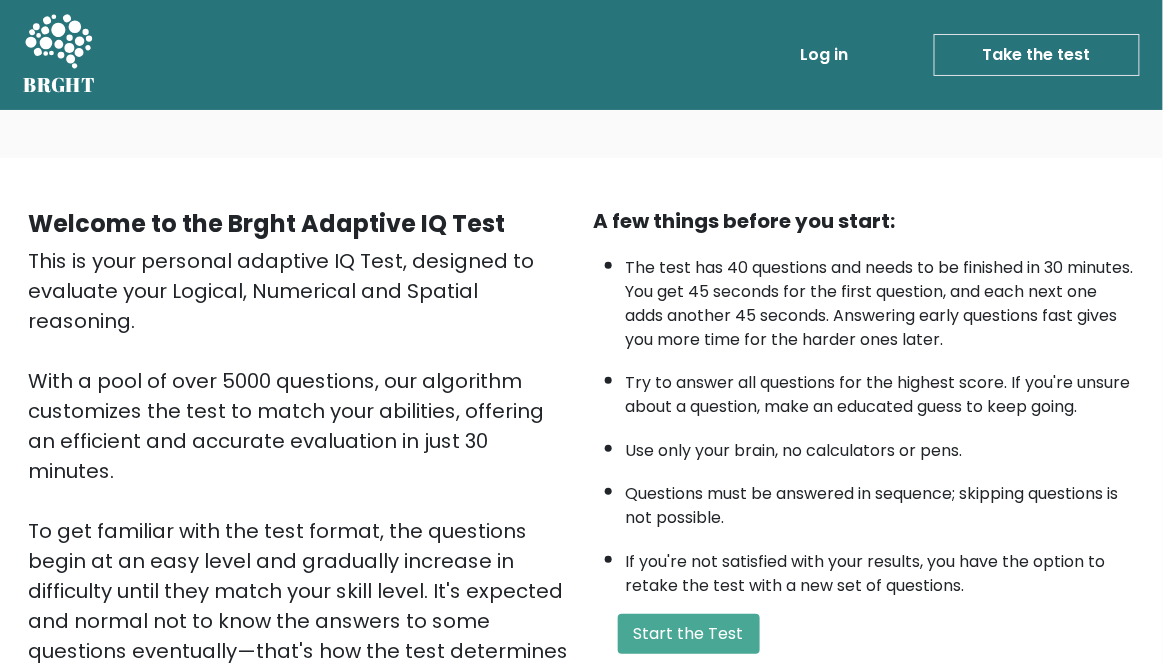 click on "Start the Test" at bounding box center [689, 634] 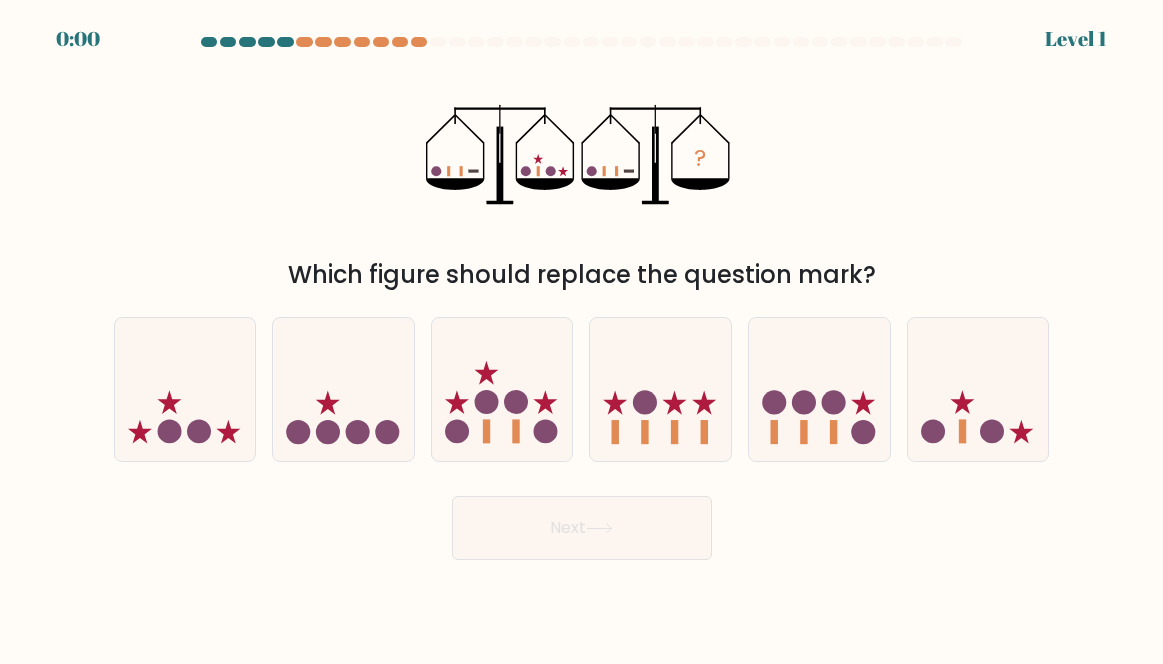 scroll, scrollTop: 0, scrollLeft: 0, axis: both 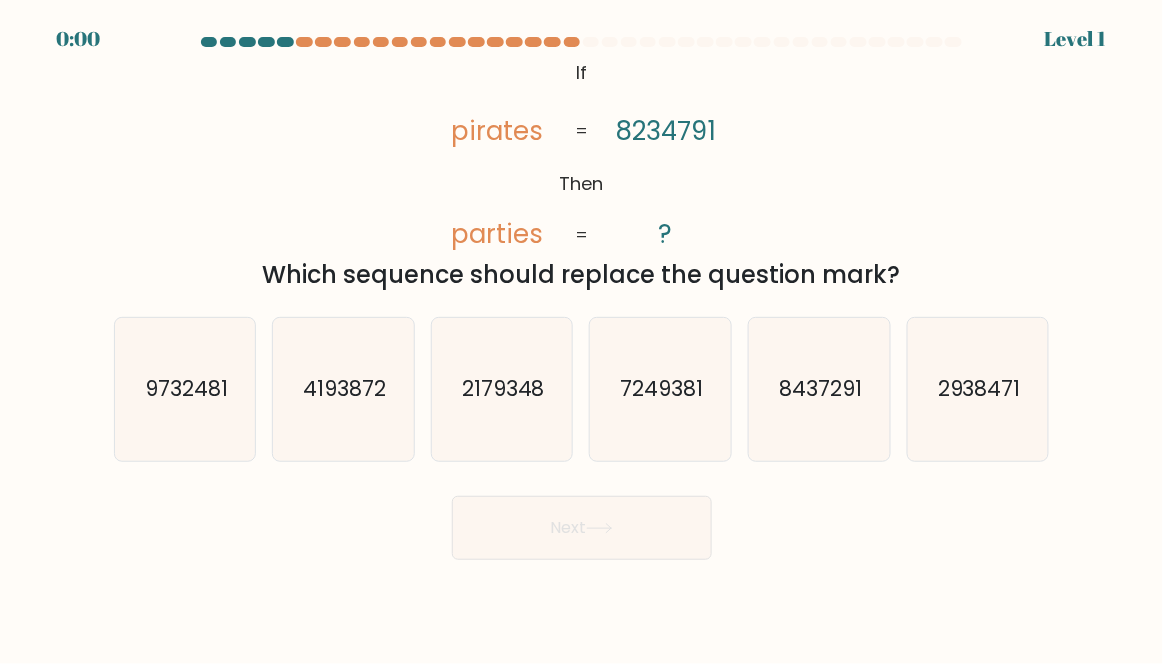 click on "4193872" at bounding box center (343, 389) 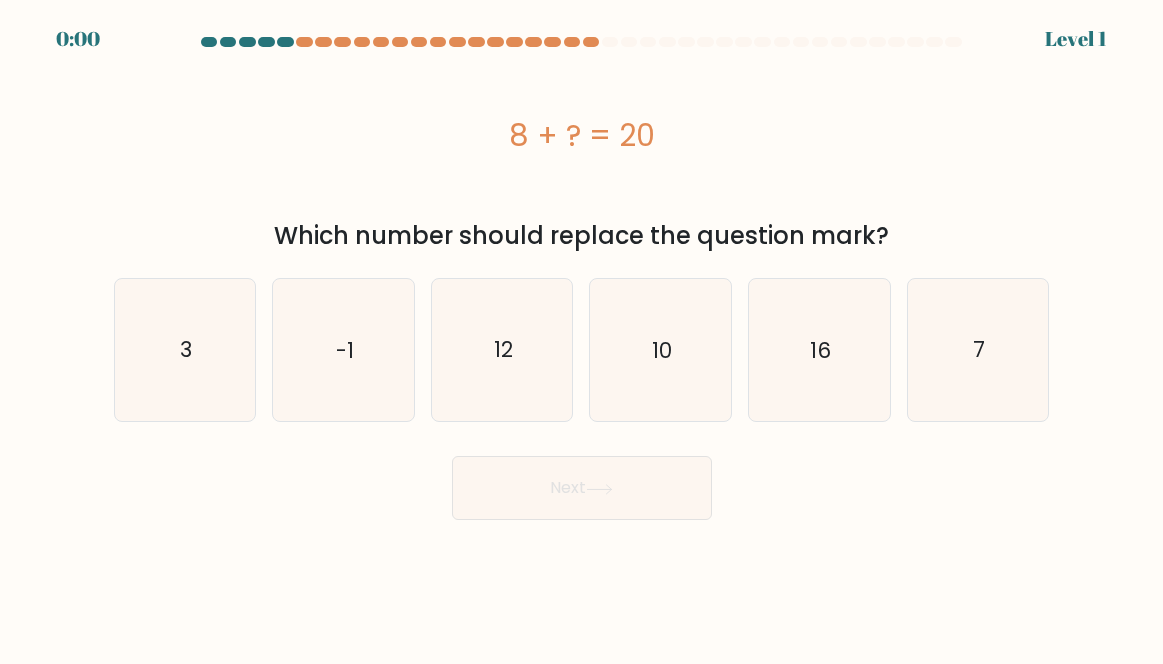 scroll, scrollTop: 0, scrollLeft: 0, axis: both 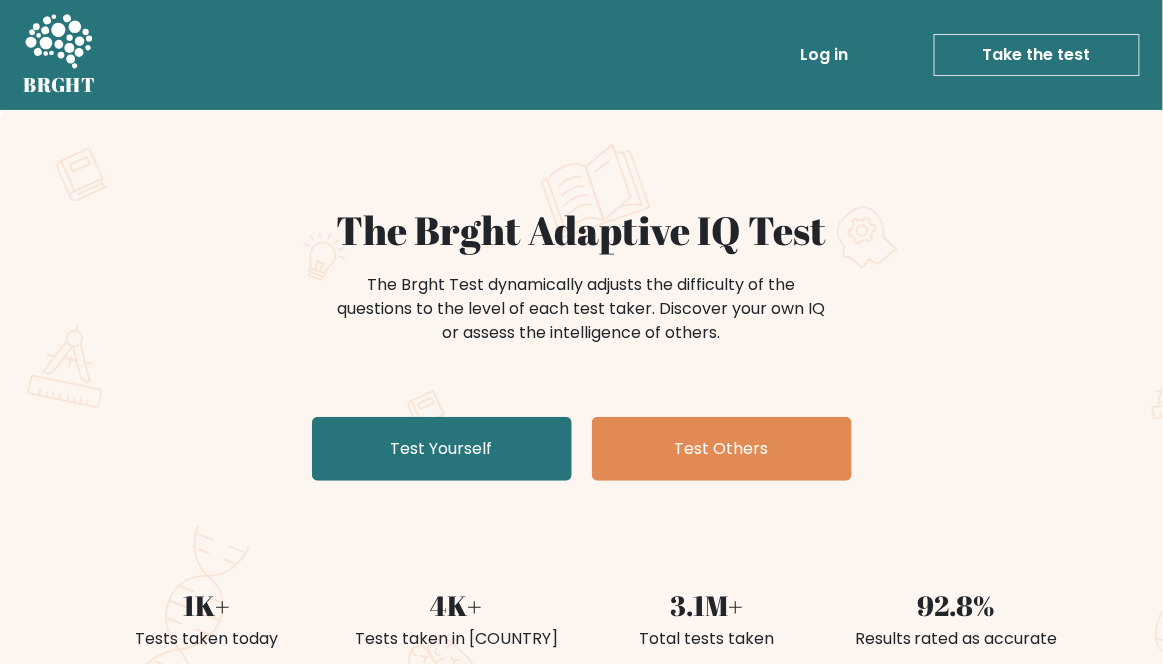 click on "Test Yourself" at bounding box center (442, 449) 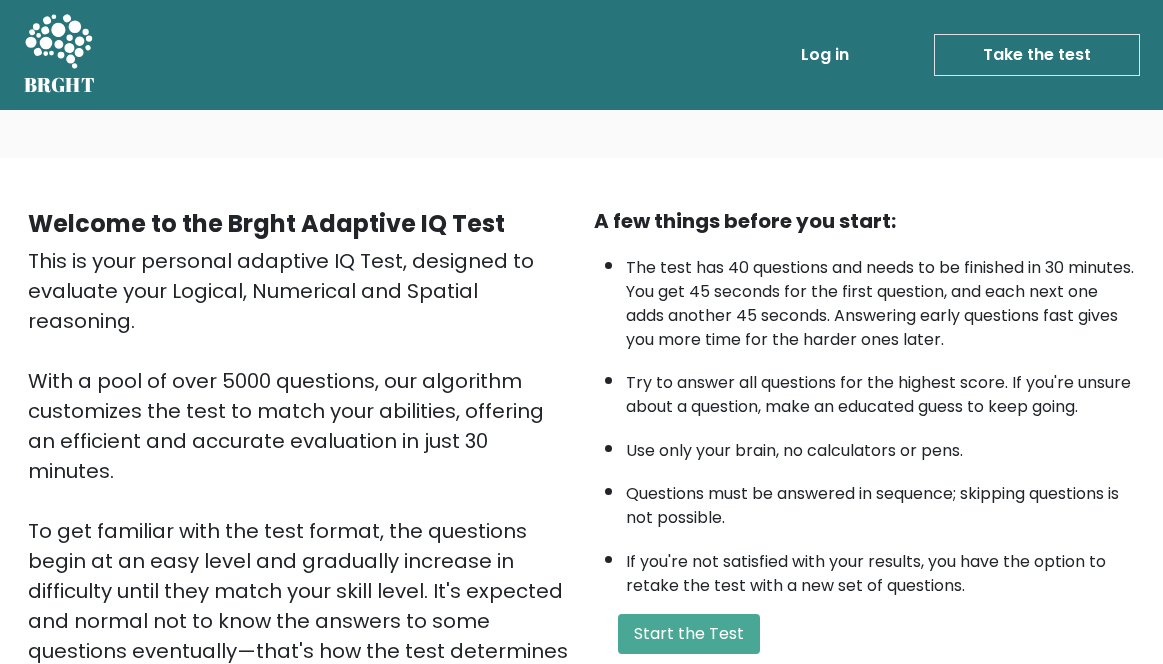 scroll, scrollTop: 0, scrollLeft: 0, axis: both 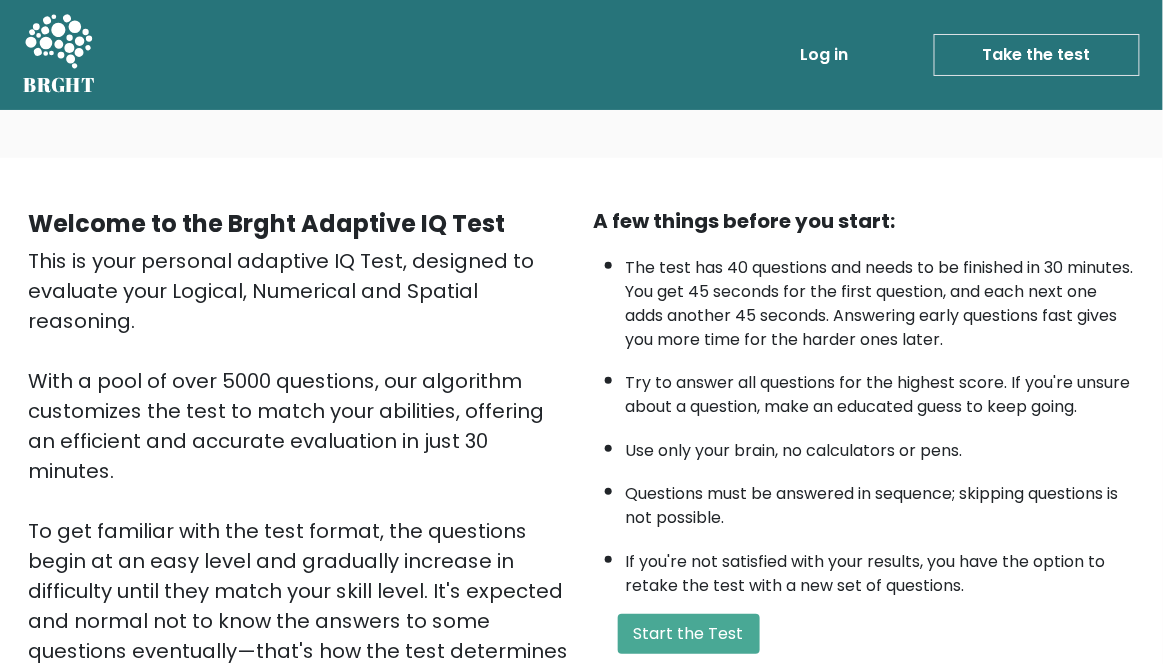 click on "Start the Test" at bounding box center (689, 634) 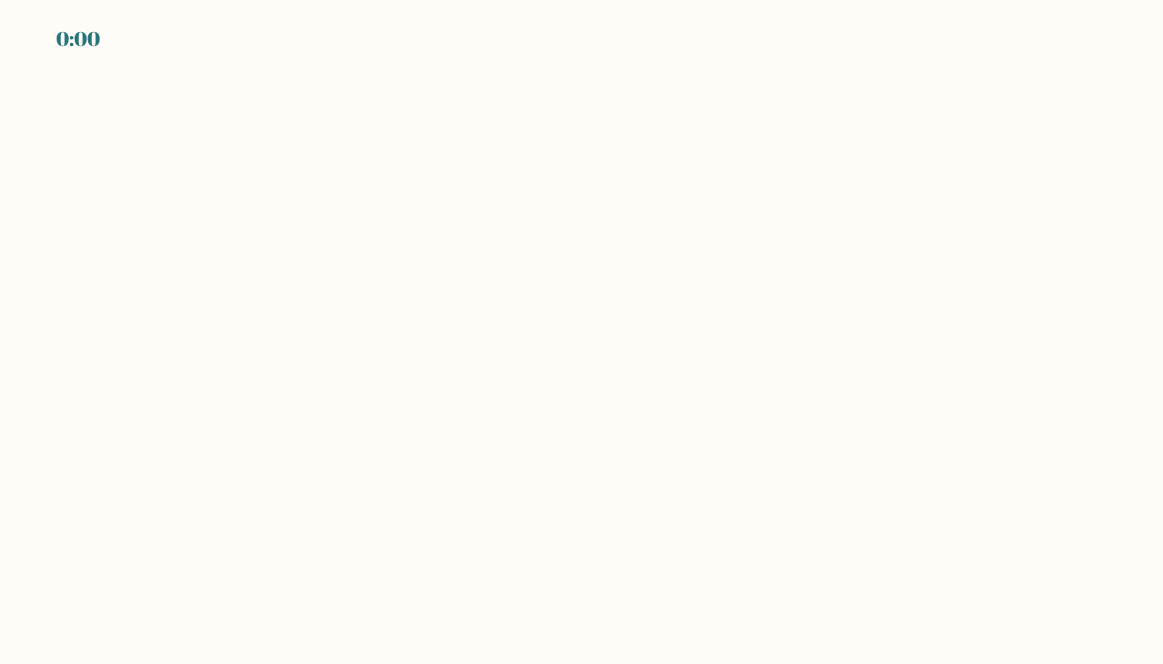 scroll, scrollTop: 0, scrollLeft: 0, axis: both 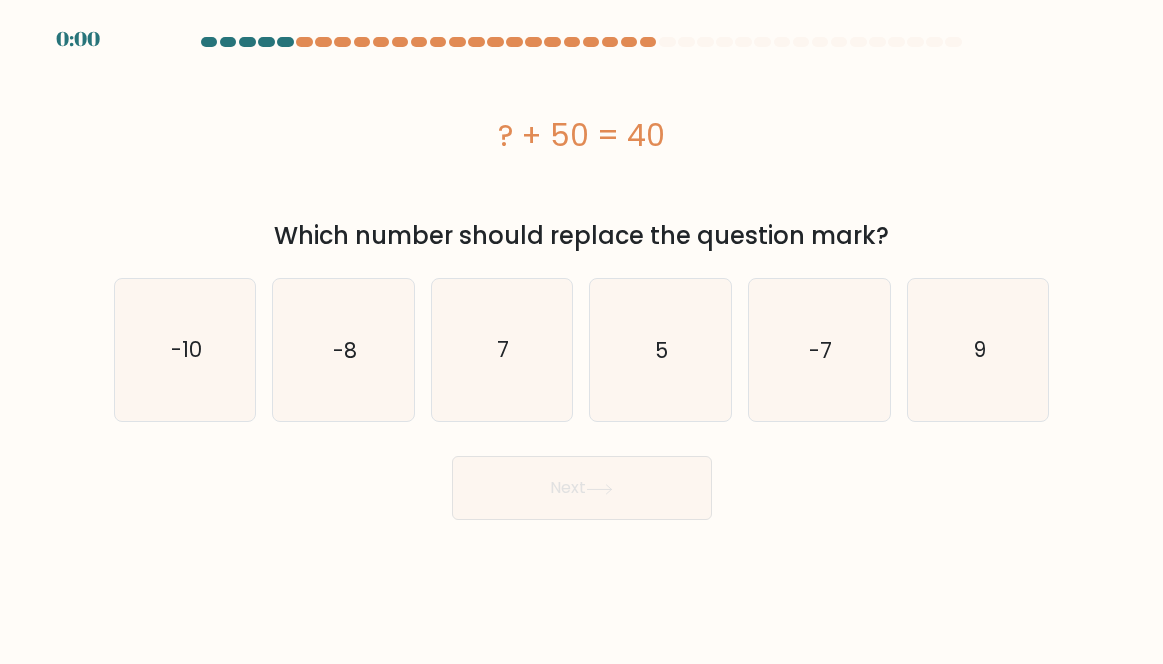 click on "0:00" at bounding box center [581, 12] 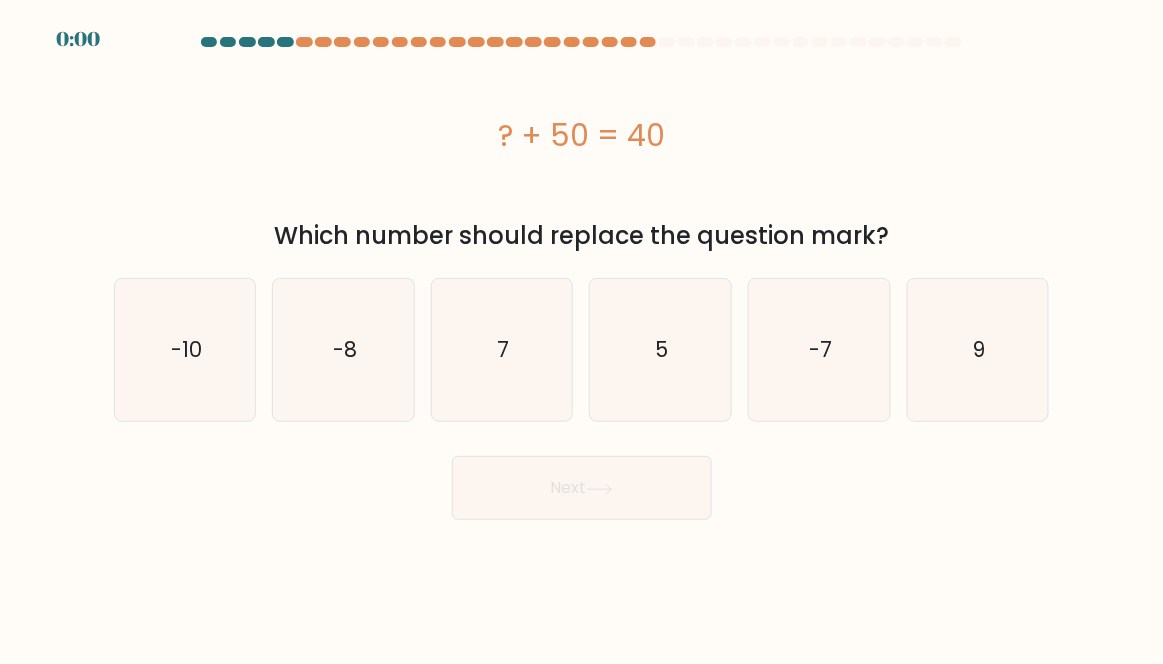 click at bounding box center [228, 42] 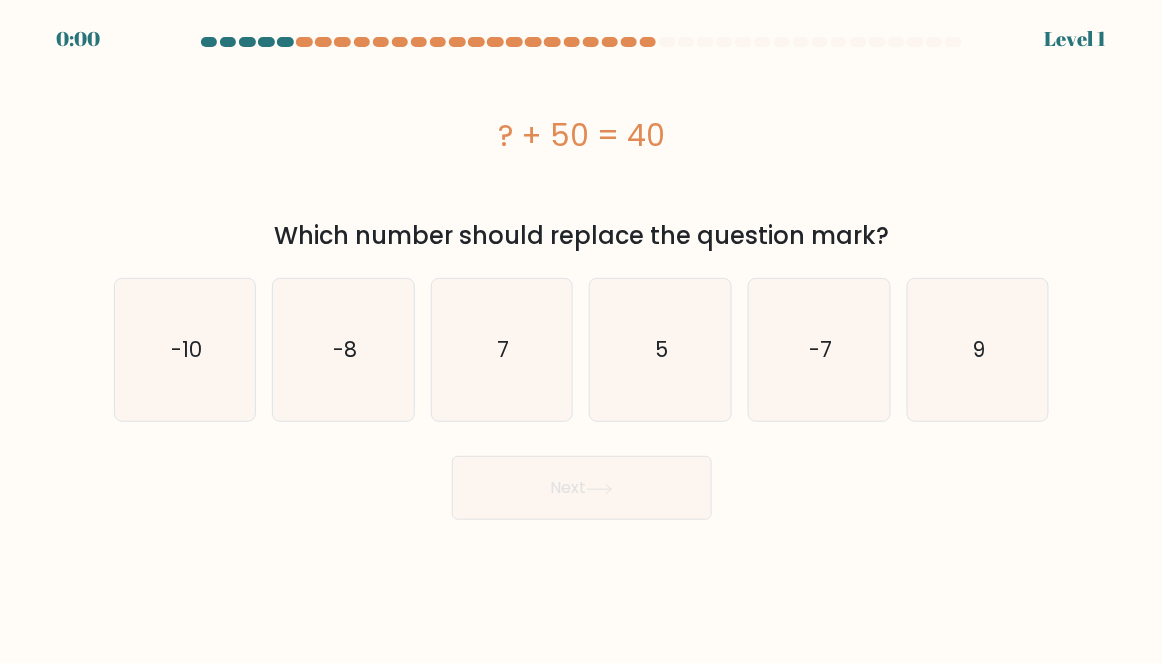 click at bounding box center [228, 42] 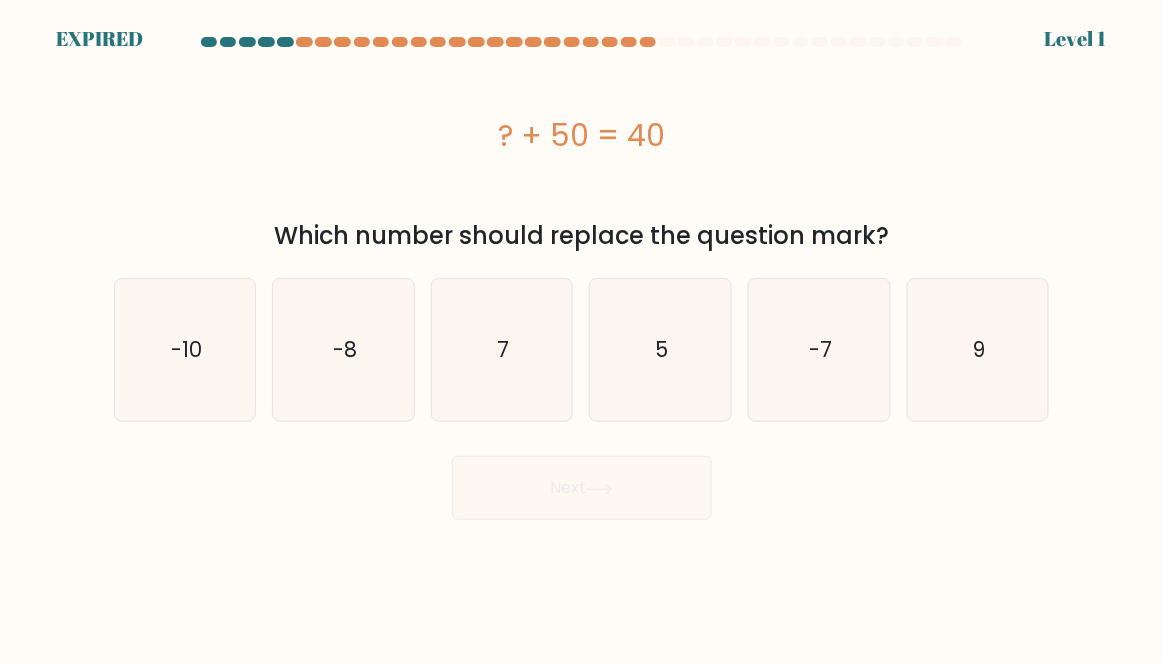 click on "? + 50 = 40" at bounding box center (582, 135) 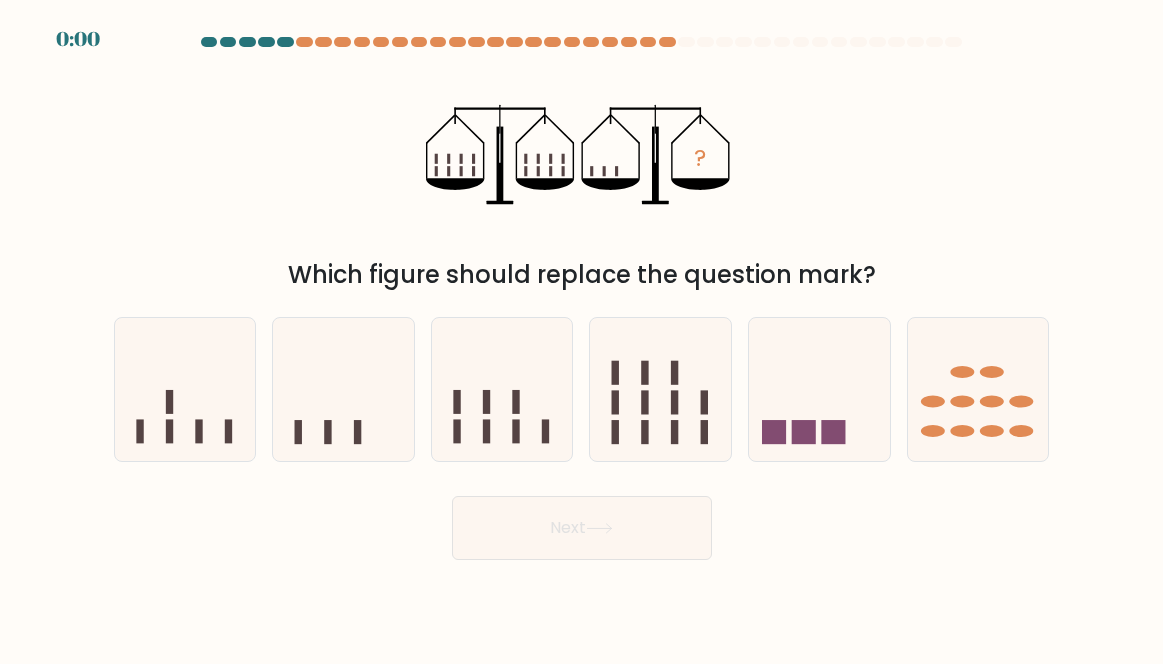 scroll, scrollTop: 0, scrollLeft: 0, axis: both 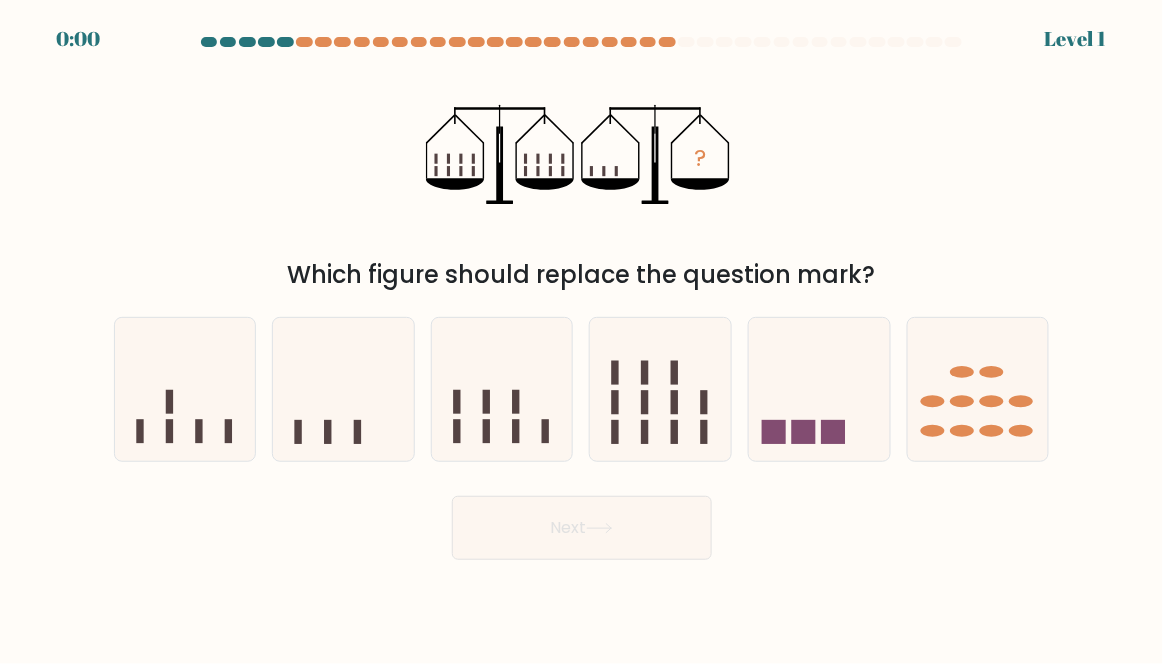 click at bounding box center (502, 389) 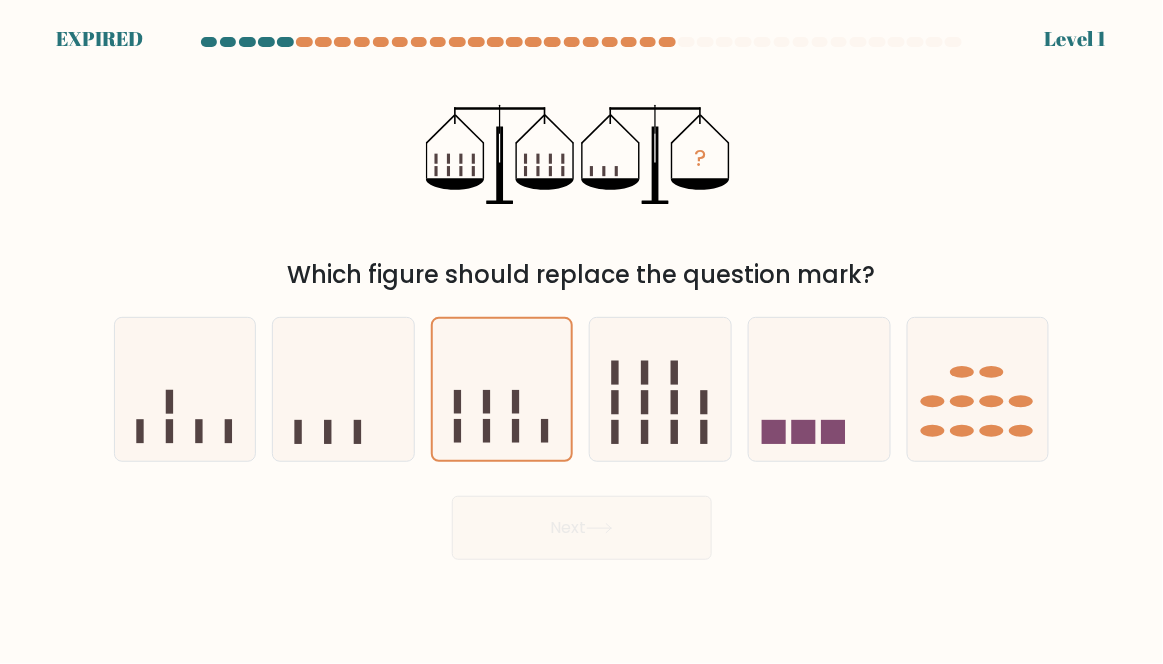 click on "Next" at bounding box center [582, 523] 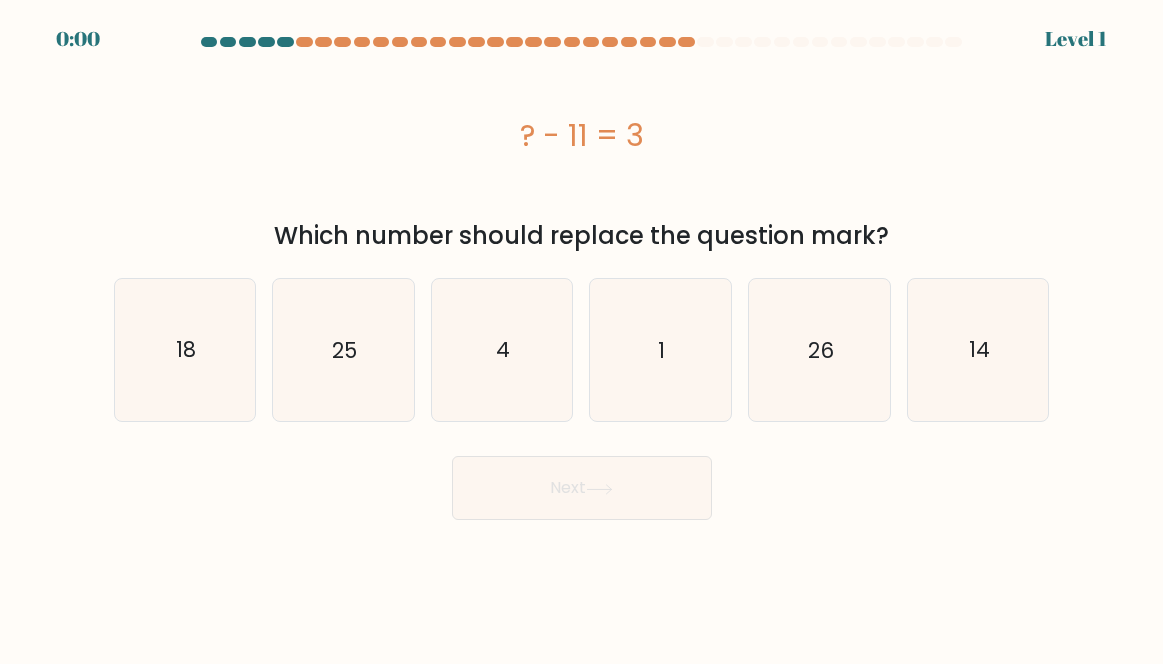 scroll, scrollTop: 0, scrollLeft: 0, axis: both 